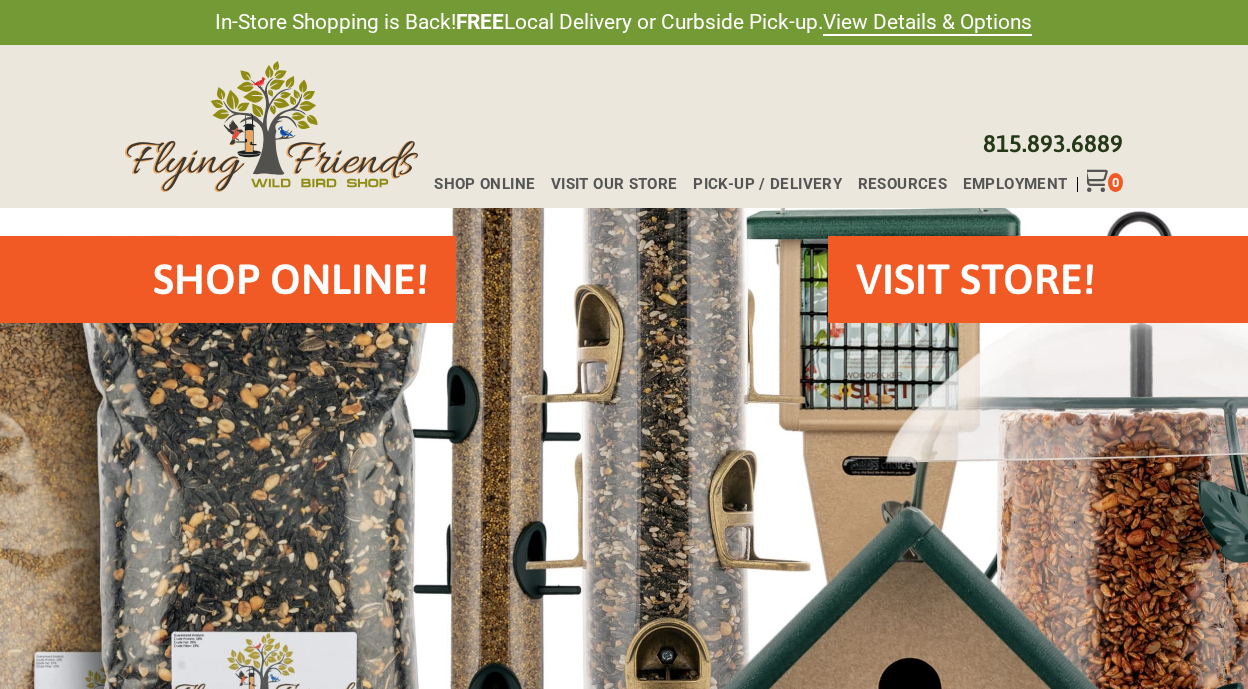 scroll, scrollTop: 0, scrollLeft: 0, axis: both 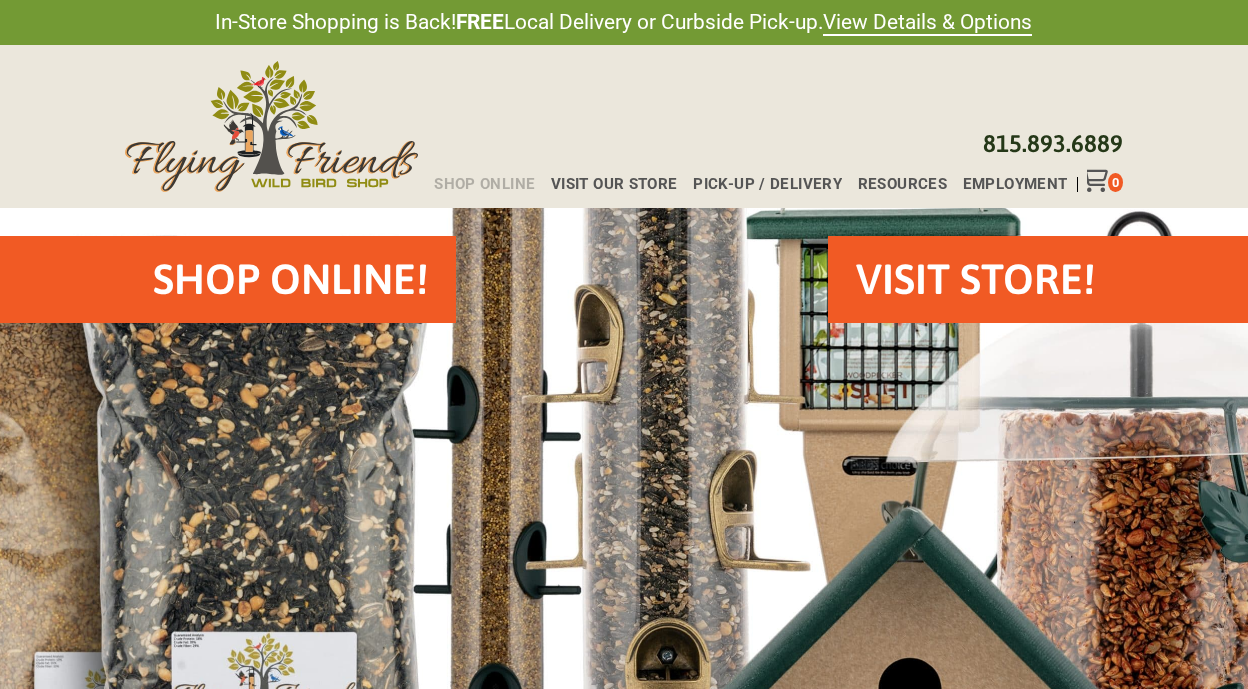 click on "Shop Online" at bounding box center [484, 184] 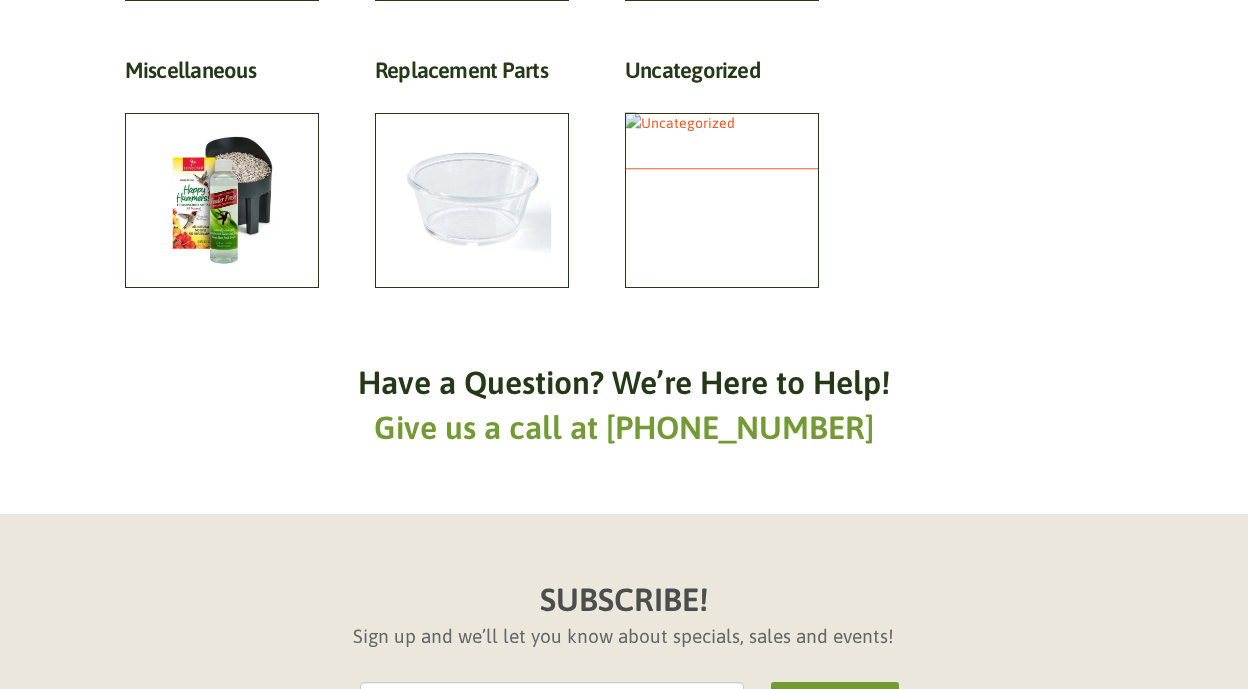 scroll, scrollTop: 0, scrollLeft: 0, axis: both 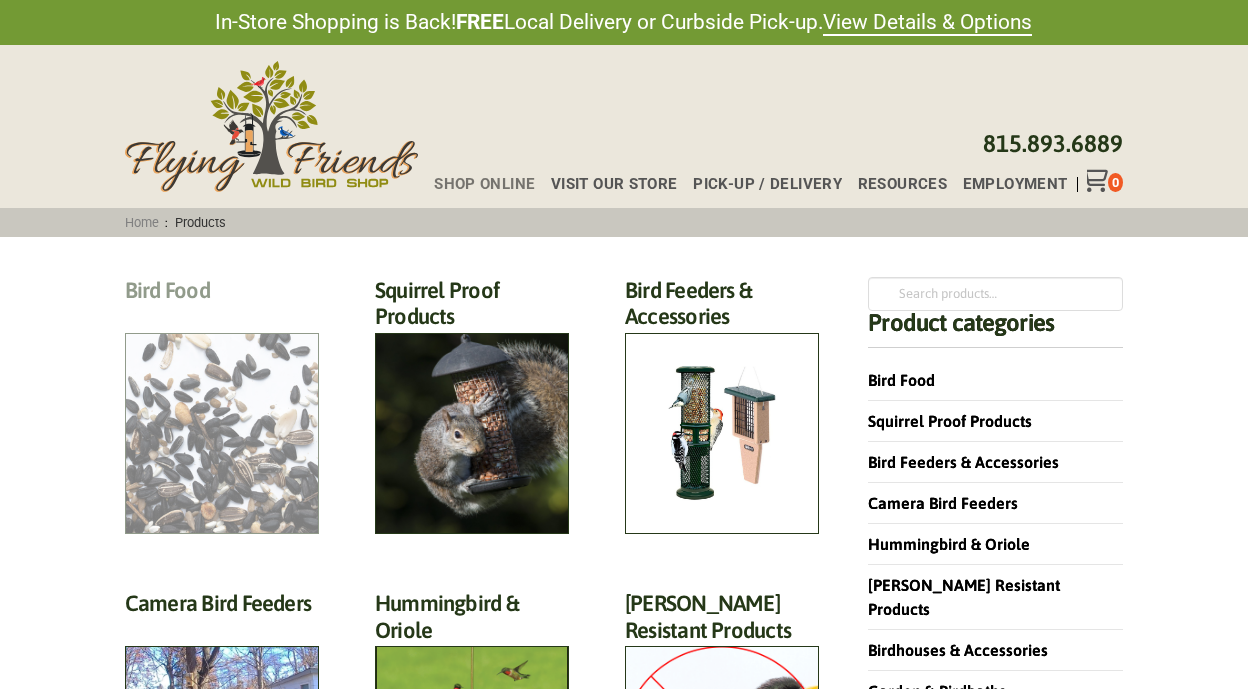 click on "Bird Food  (70)" at bounding box center (222, 295) 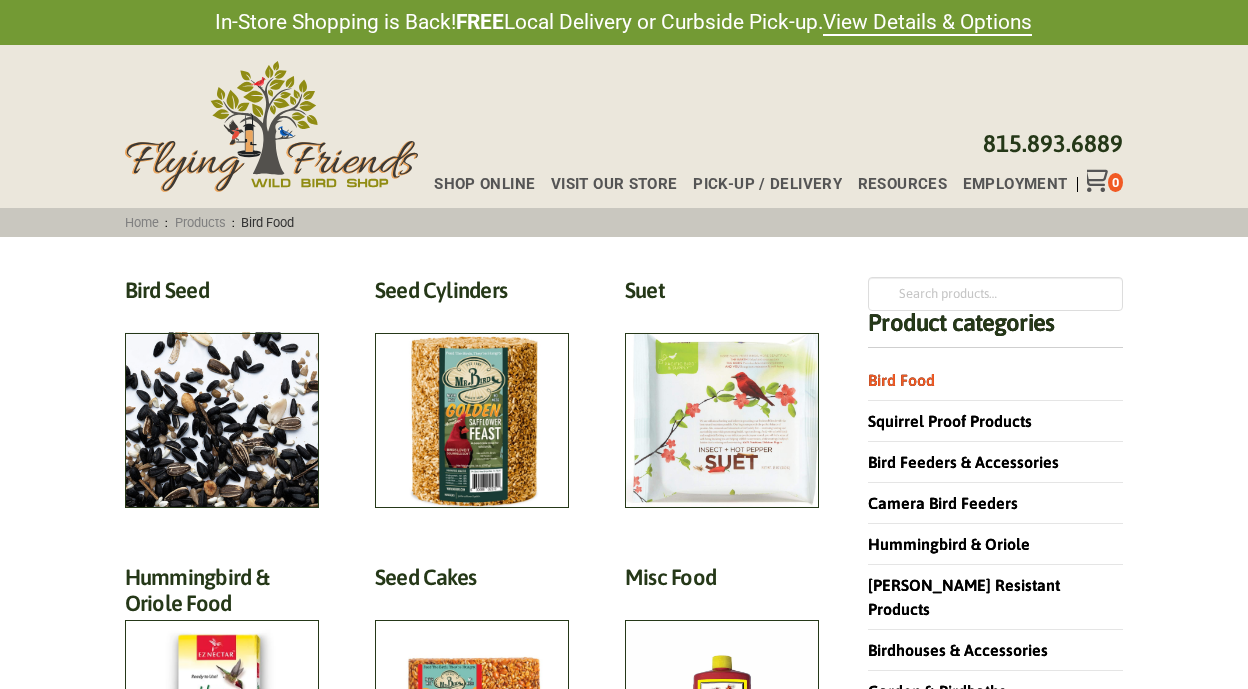 scroll, scrollTop: 0, scrollLeft: 0, axis: both 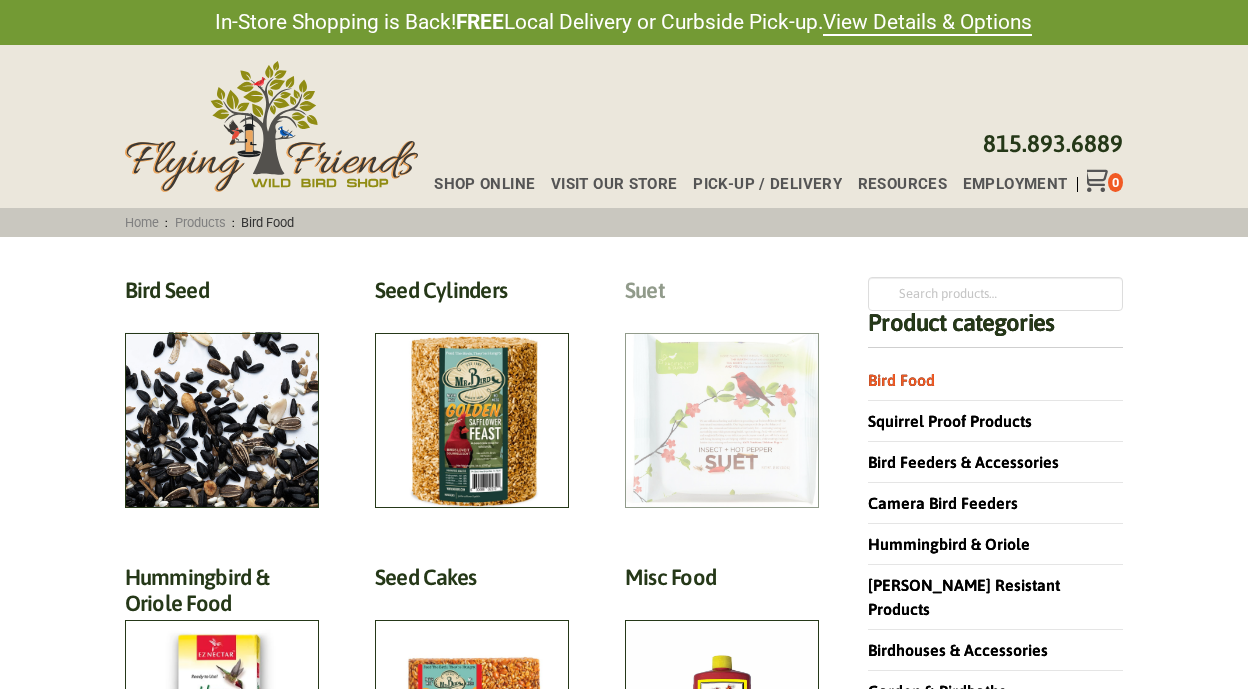 click on "Suet  (18)" at bounding box center [722, 295] 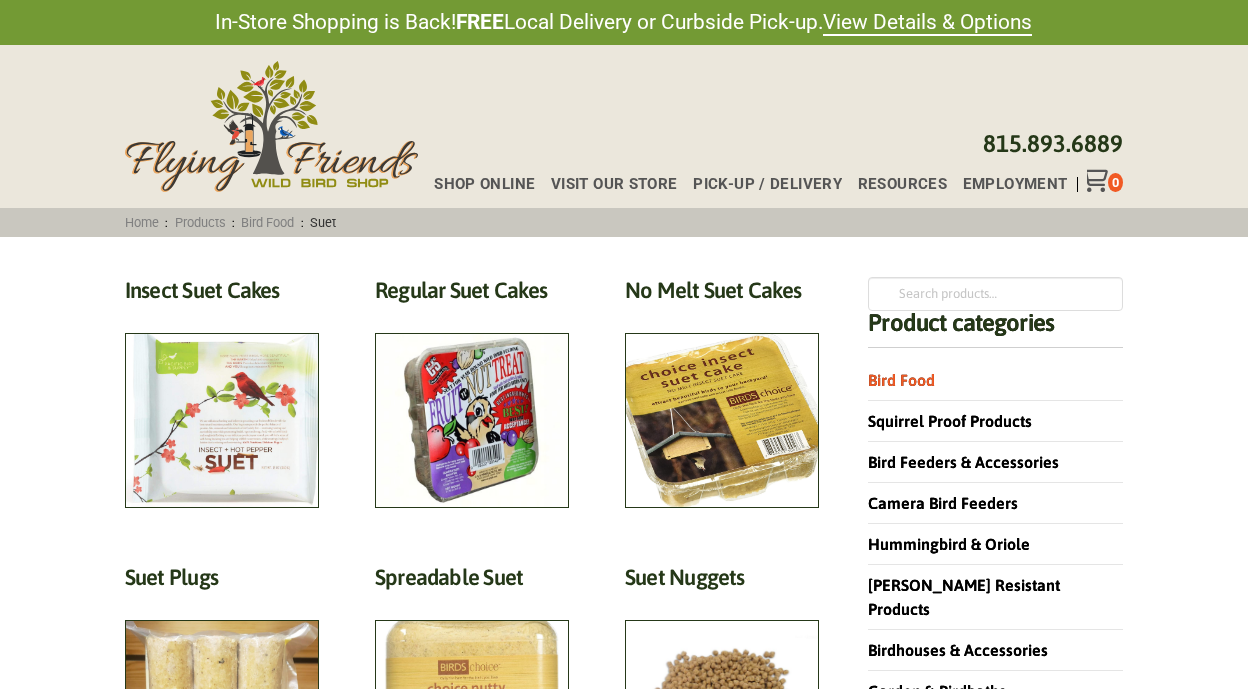 scroll, scrollTop: 0, scrollLeft: 0, axis: both 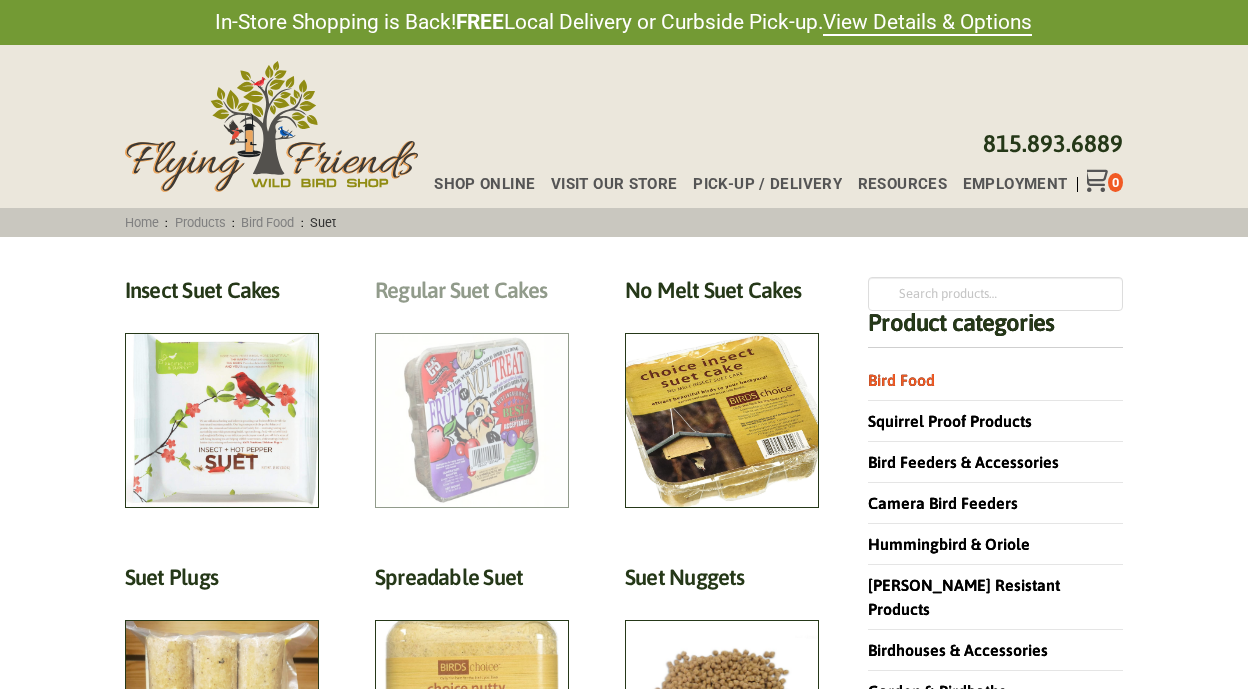 click on "Regular Suet Cakes  (4)" at bounding box center (472, 295) 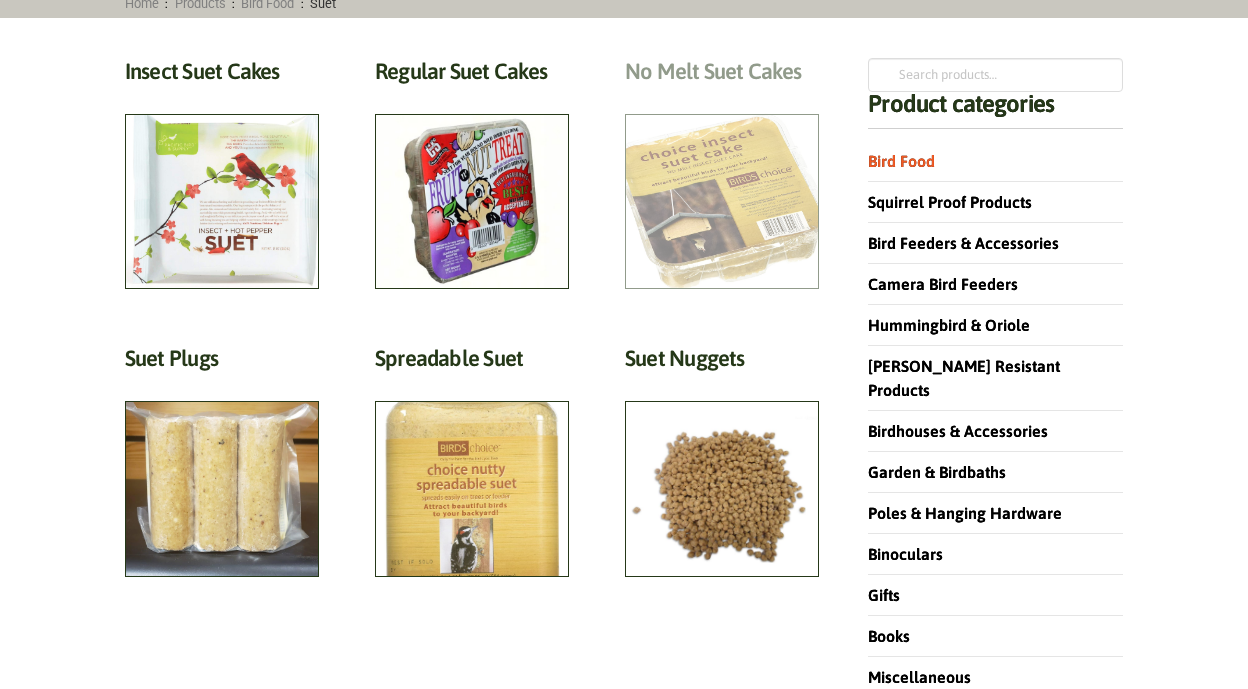 scroll, scrollTop: 189, scrollLeft: 0, axis: vertical 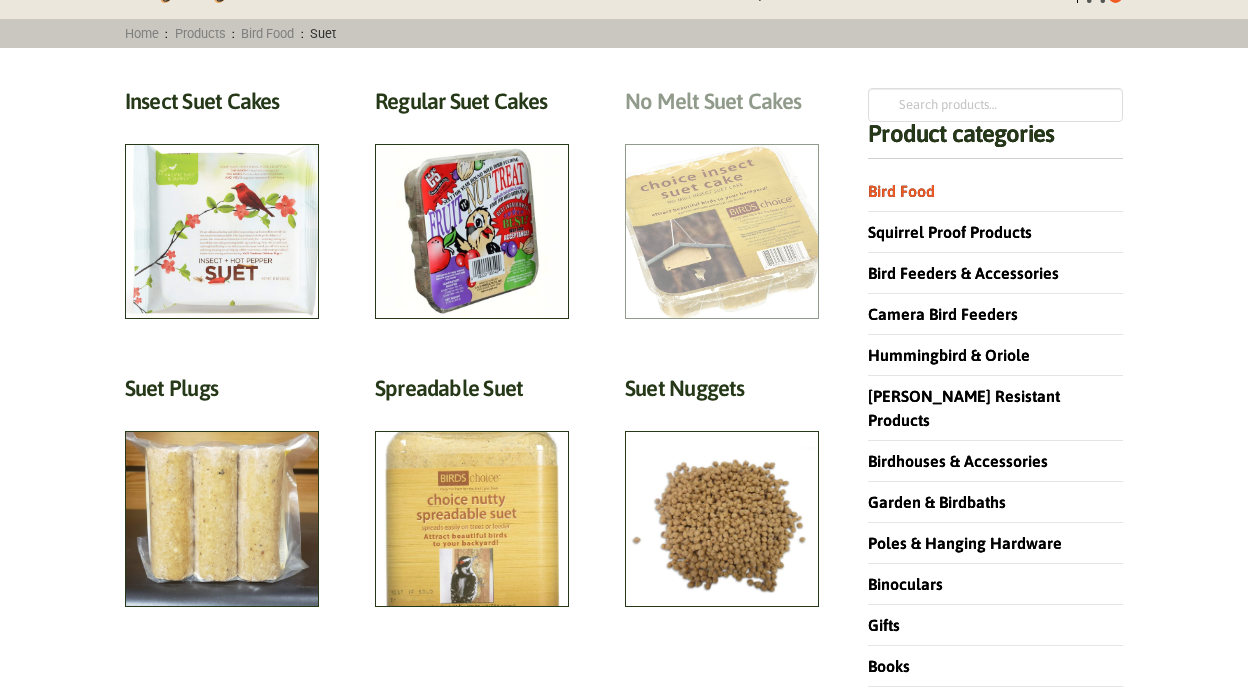 click on "No Melt Suet Cakes  (3)" at bounding box center [722, 106] 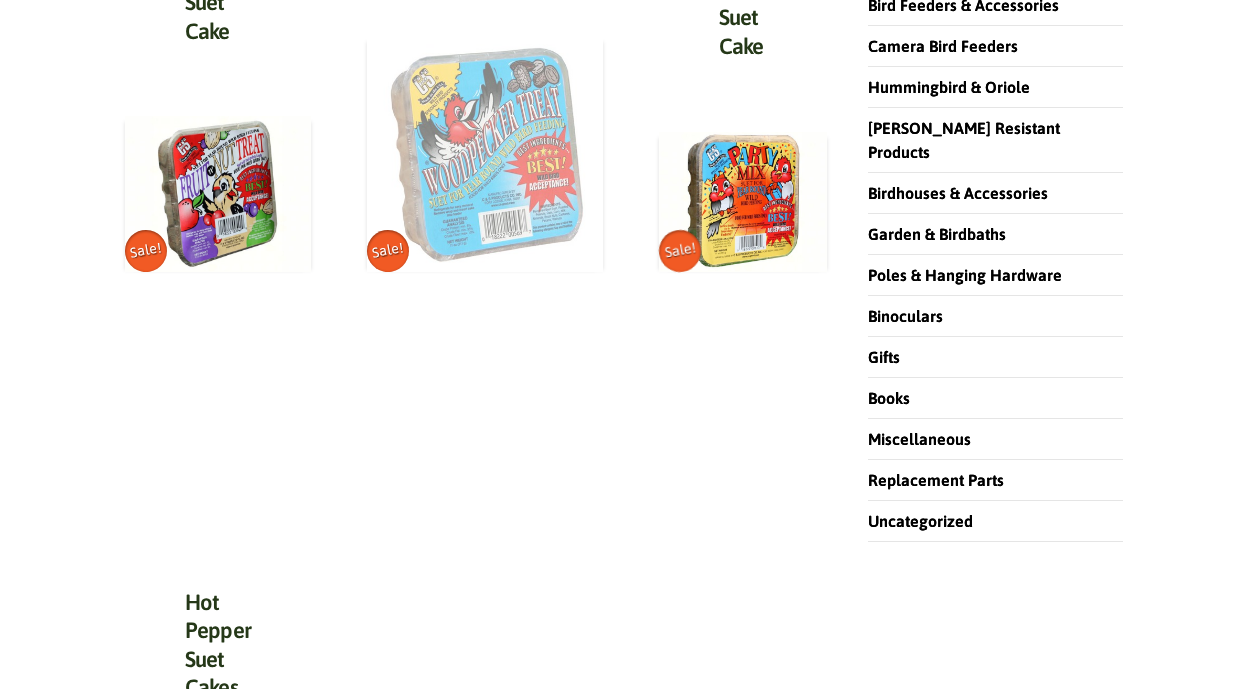 scroll, scrollTop: 426, scrollLeft: 0, axis: vertical 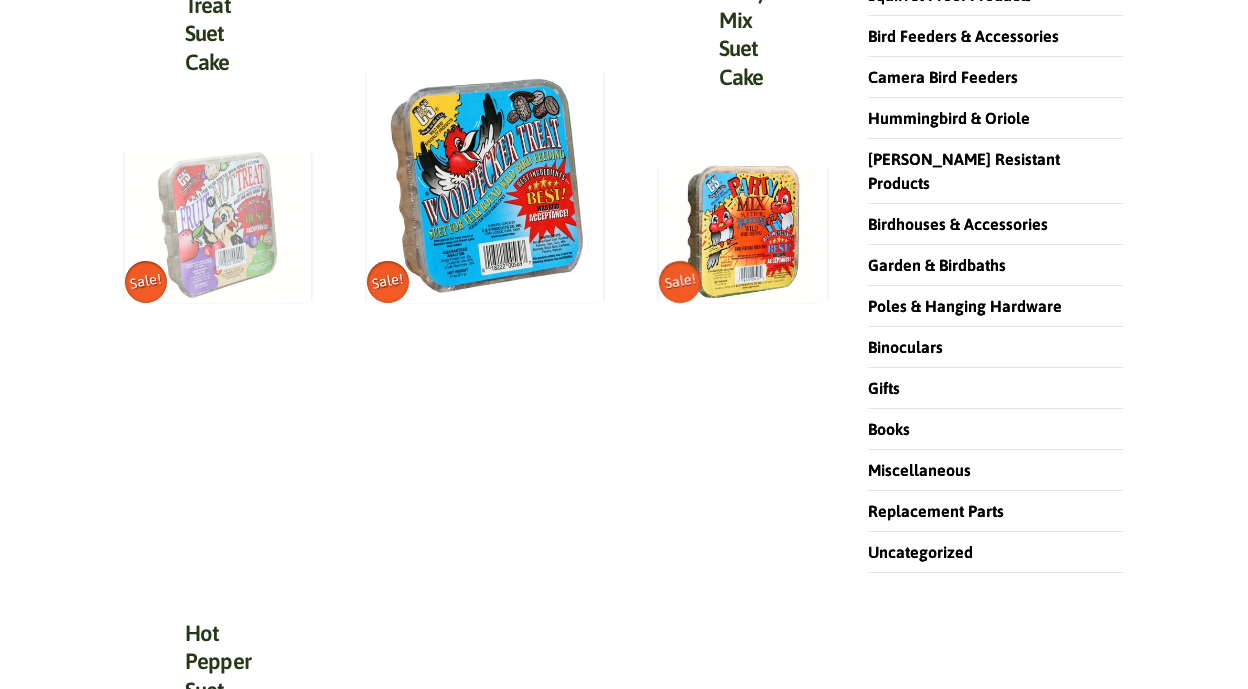 click at bounding box center [218, 224] 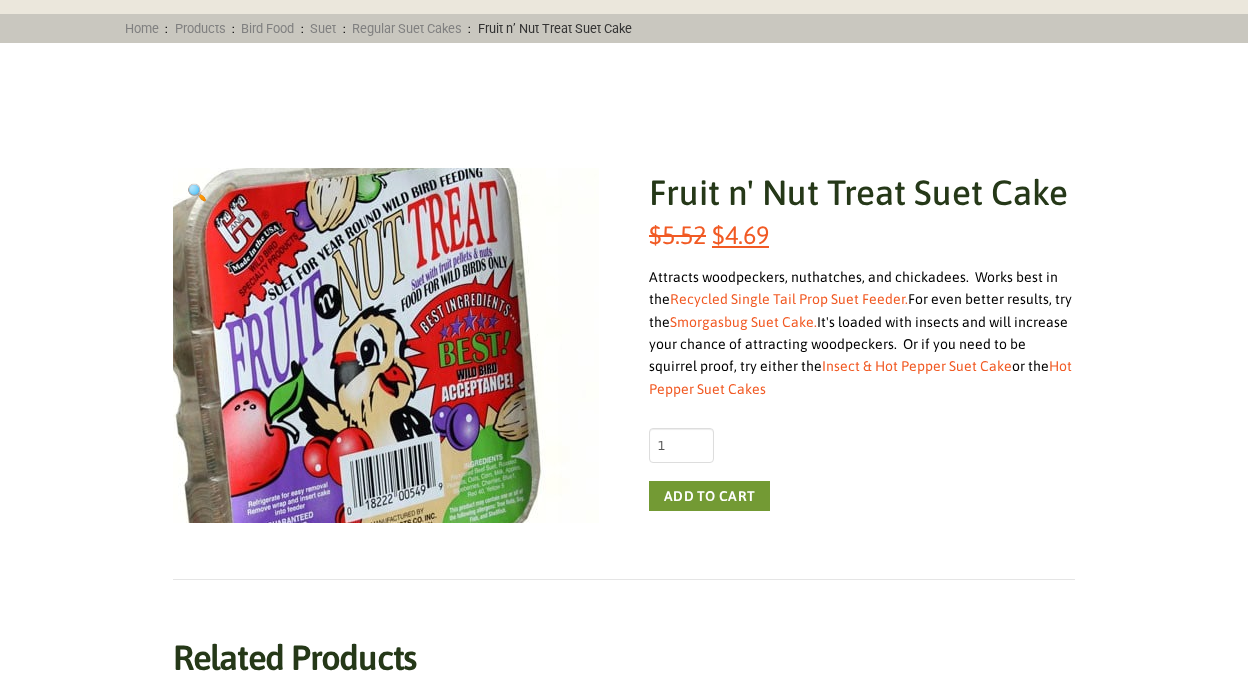 scroll, scrollTop: 203, scrollLeft: 0, axis: vertical 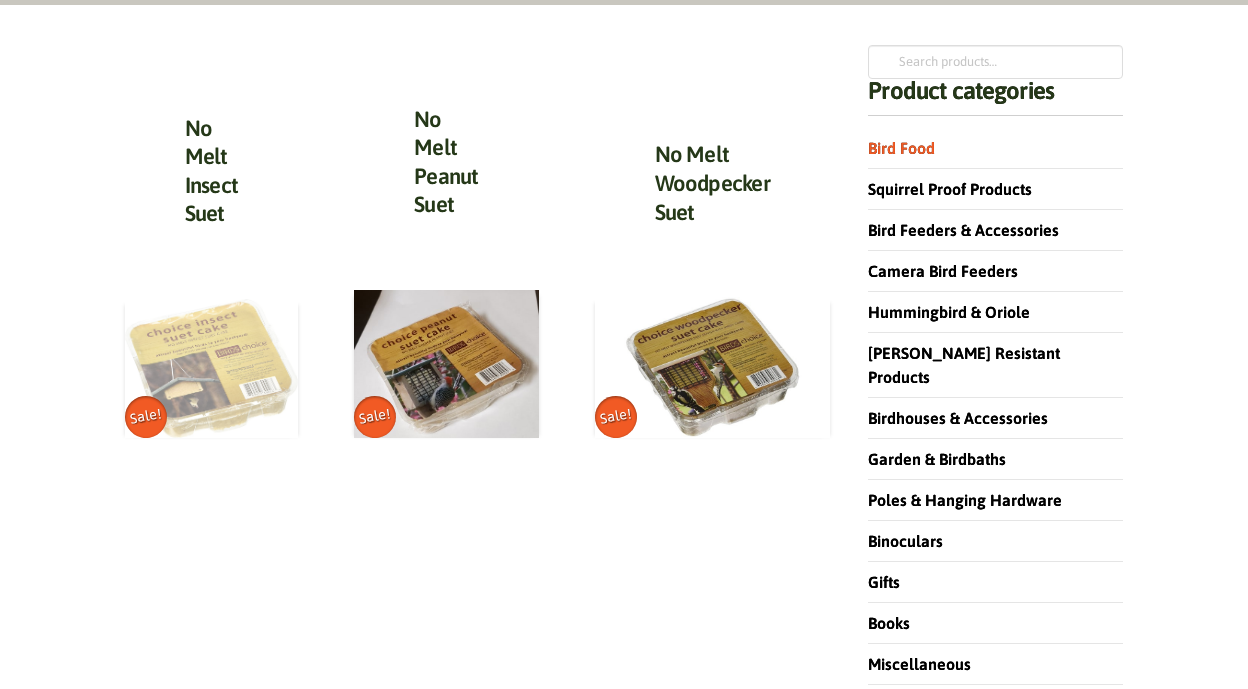 click at bounding box center (211, 368) 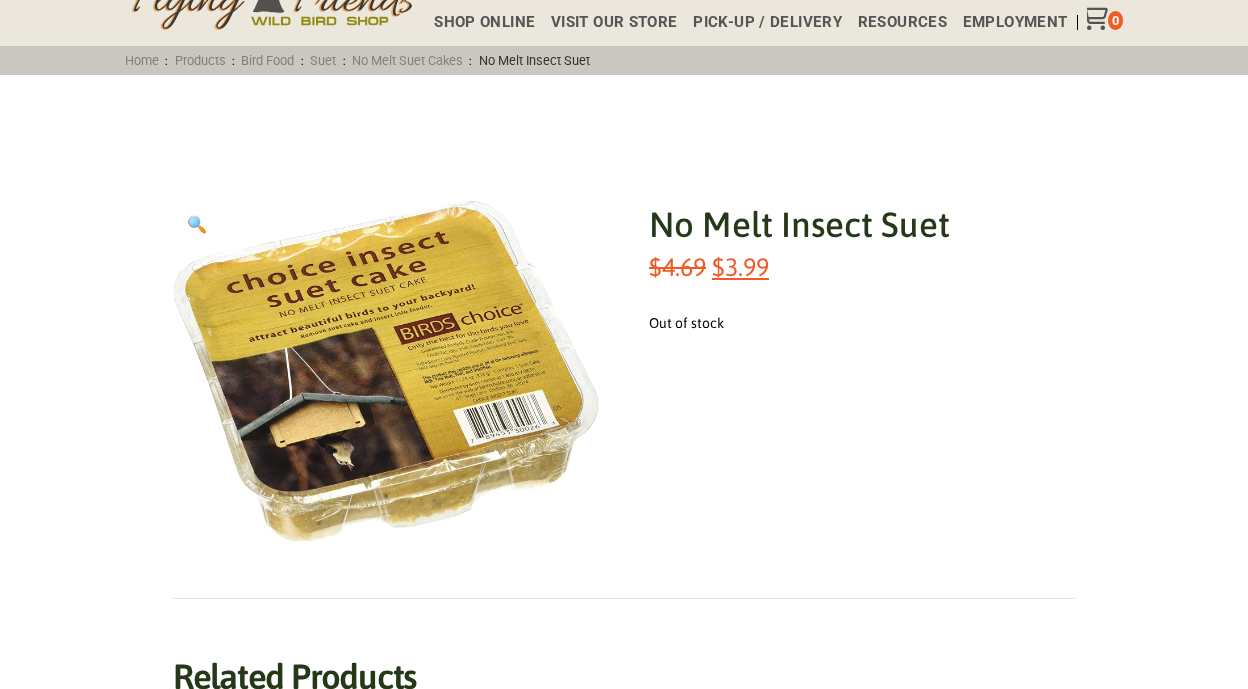 scroll, scrollTop: 156, scrollLeft: 0, axis: vertical 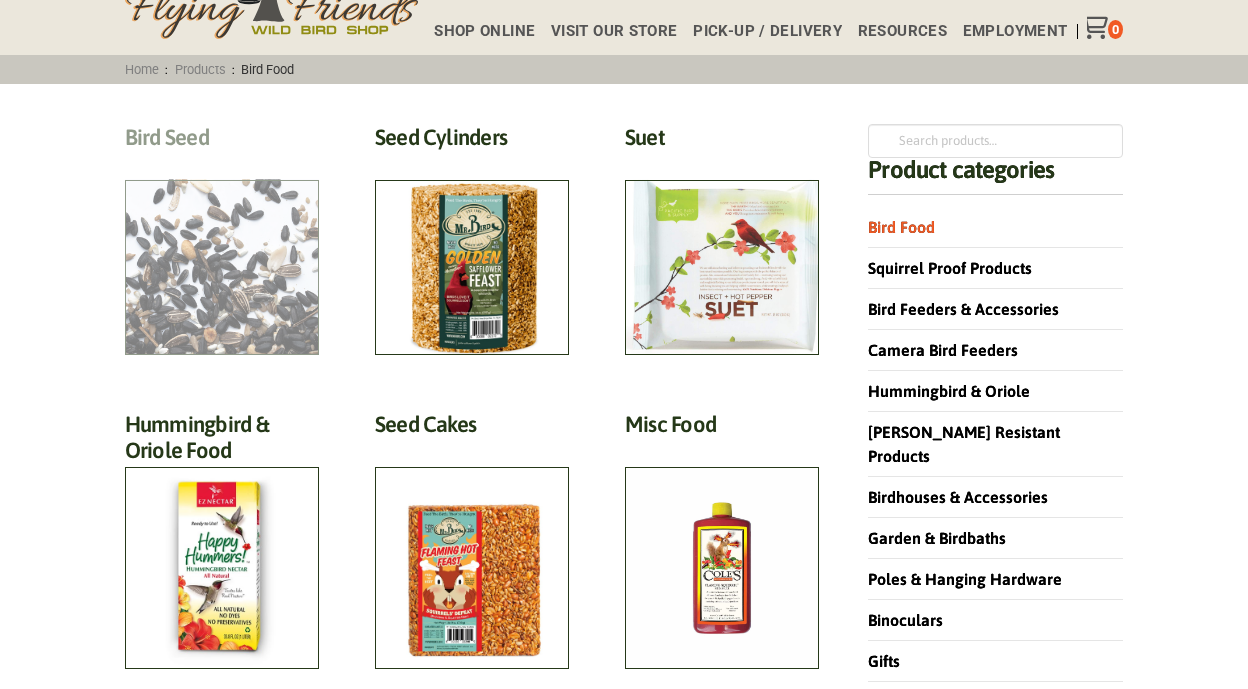 click on "Bird Seed  (30)" at bounding box center (222, 142) 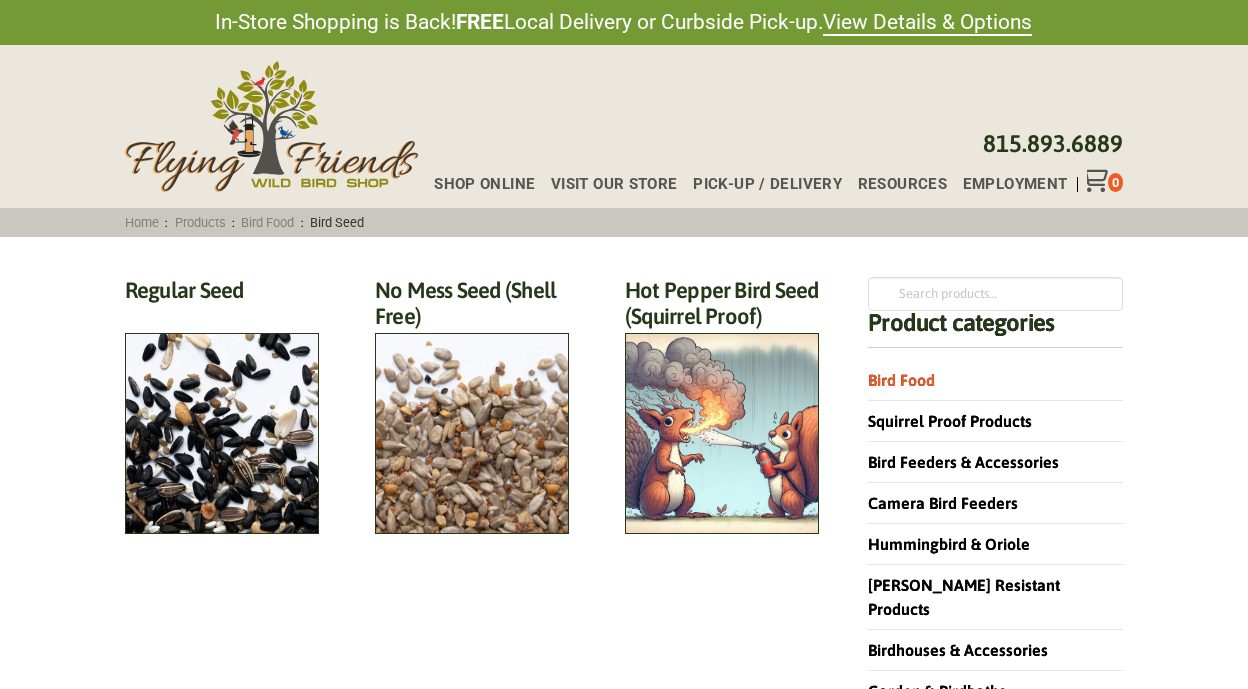 scroll, scrollTop: 94, scrollLeft: 0, axis: vertical 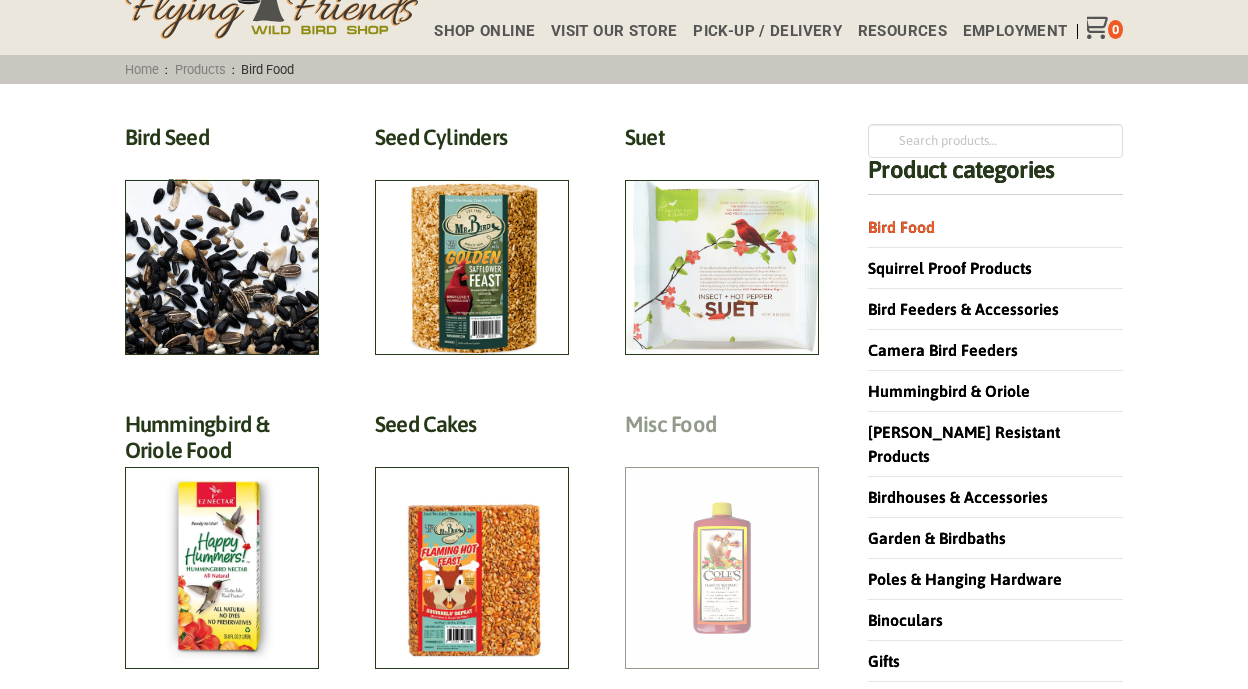 click on "Misc Food  (2)" at bounding box center [722, 429] 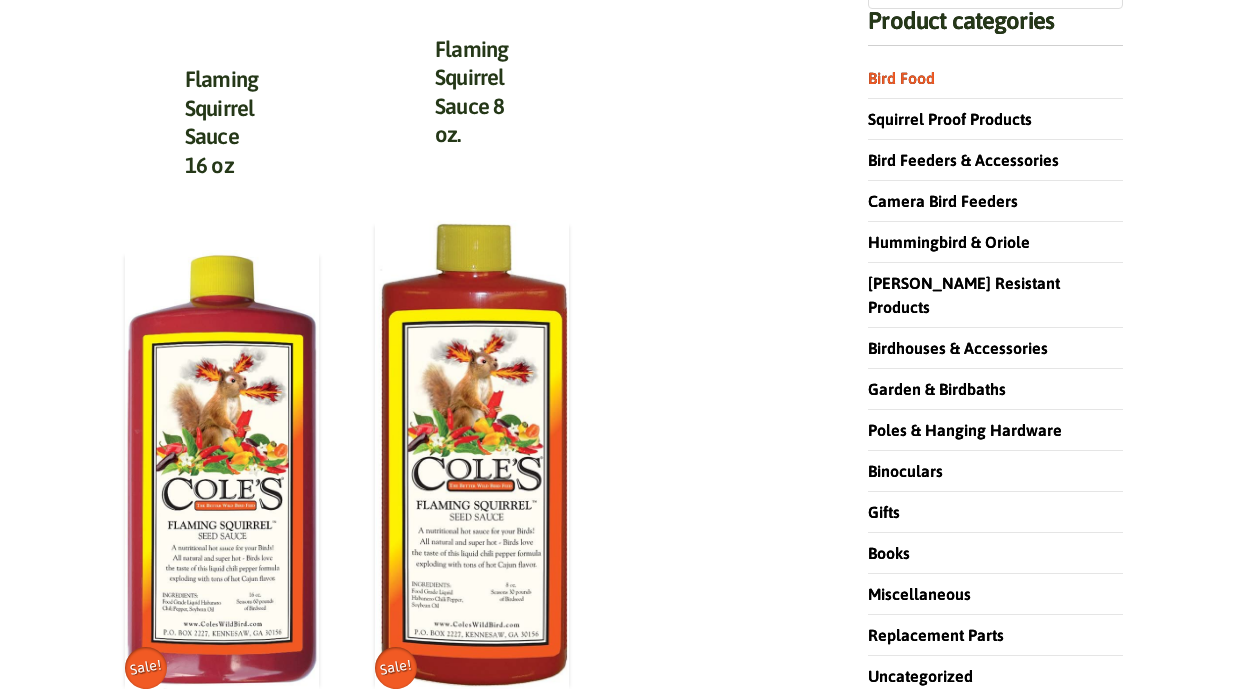 scroll, scrollTop: 0, scrollLeft: 0, axis: both 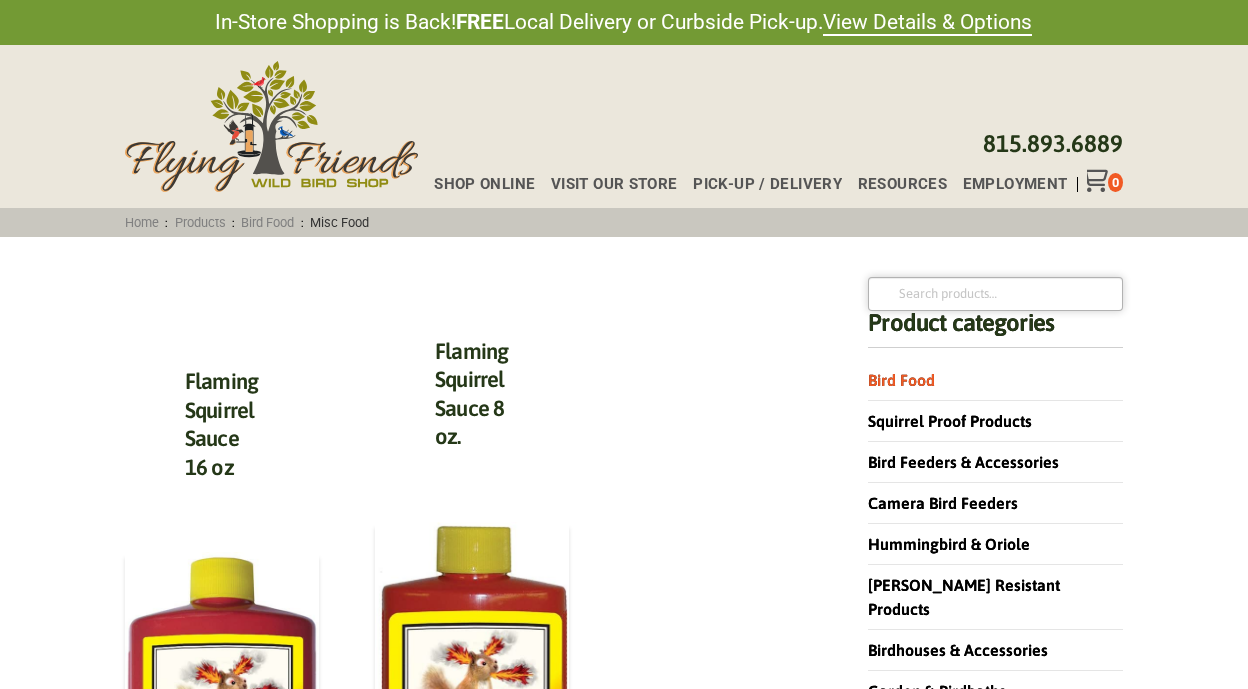 click on "Search for:" at bounding box center [995, 294] 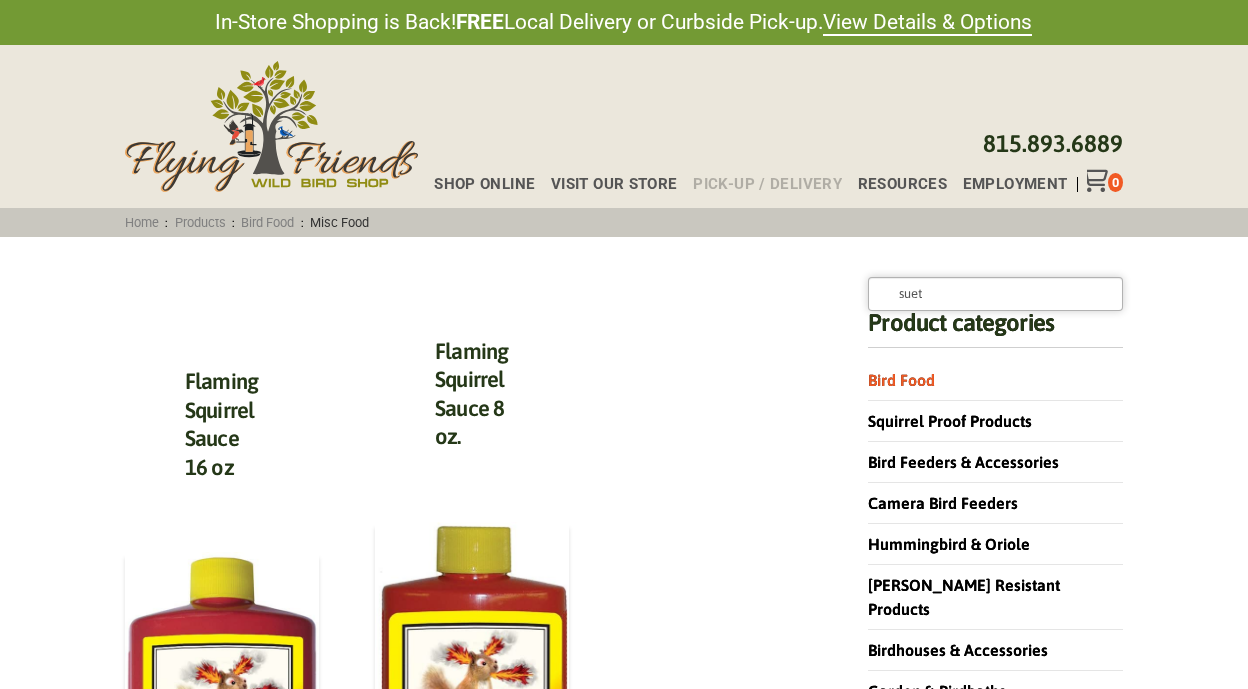 type on "suet" 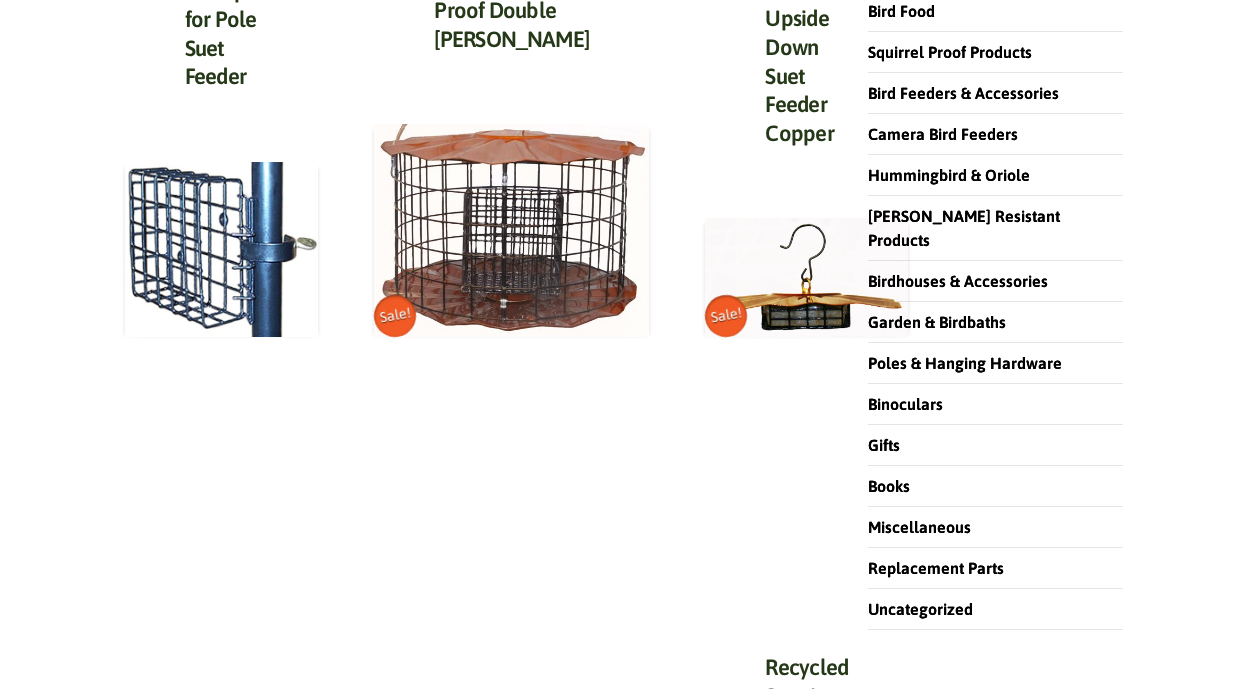 scroll, scrollTop: 0, scrollLeft: 0, axis: both 